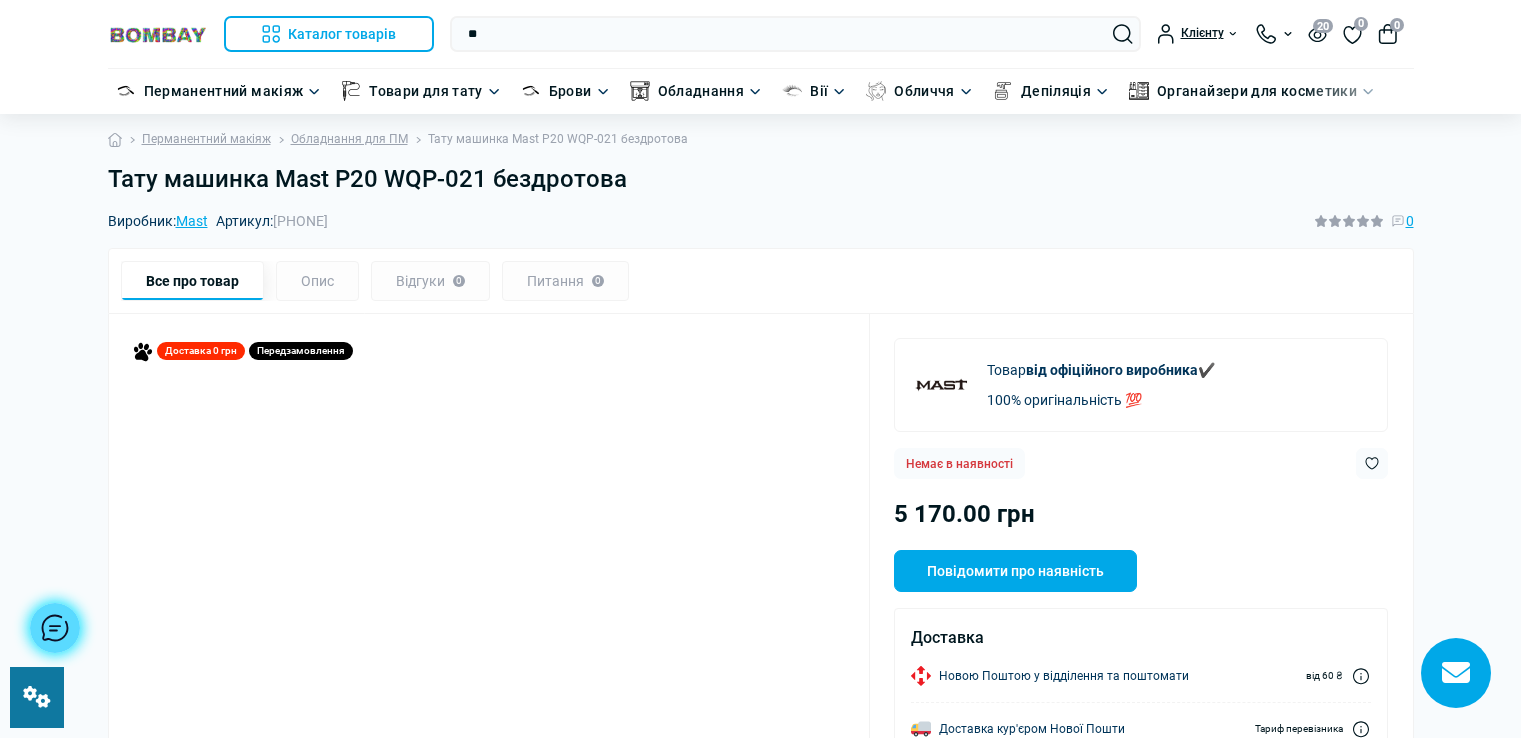 scroll, scrollTop: 0, scrollLeft: 0, axis: both 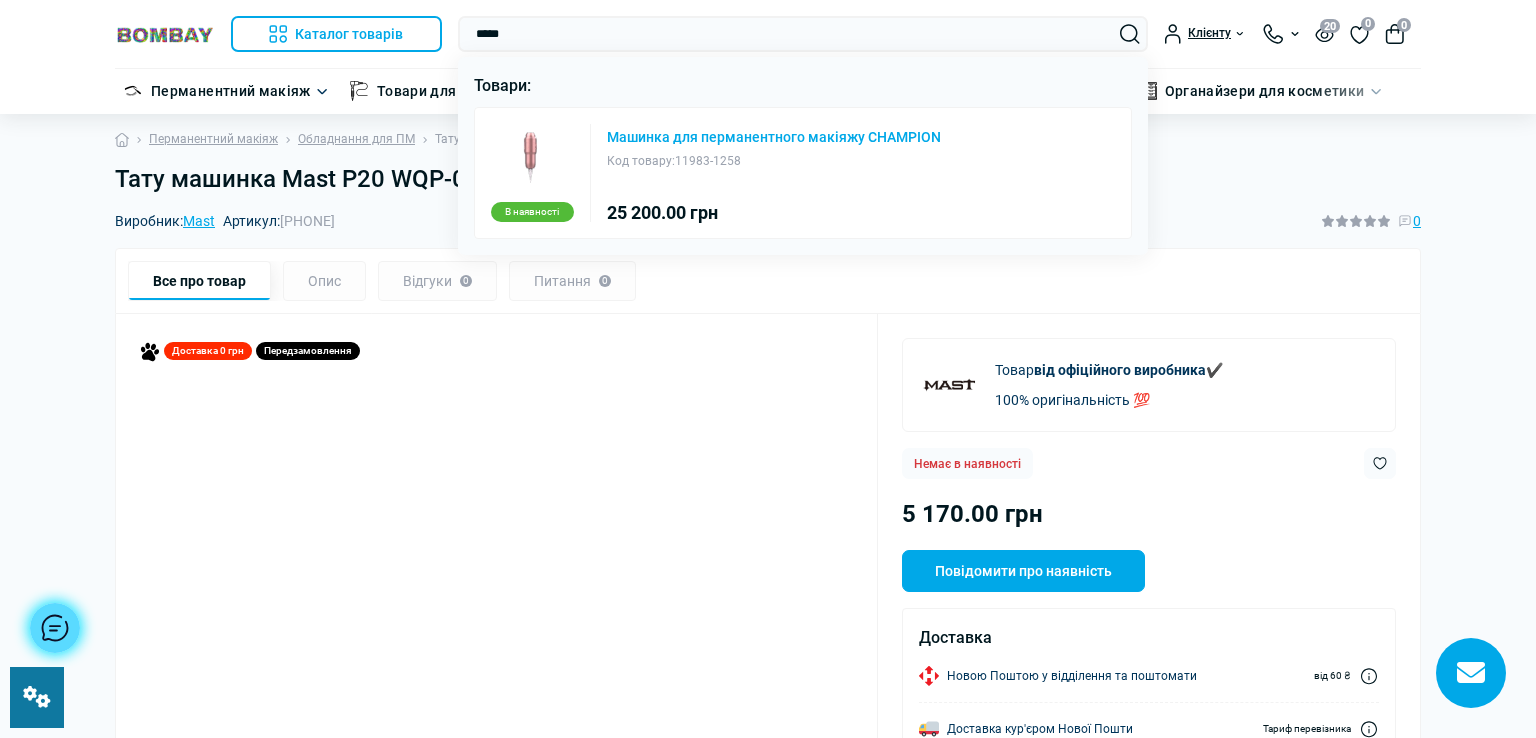 type on "*****" 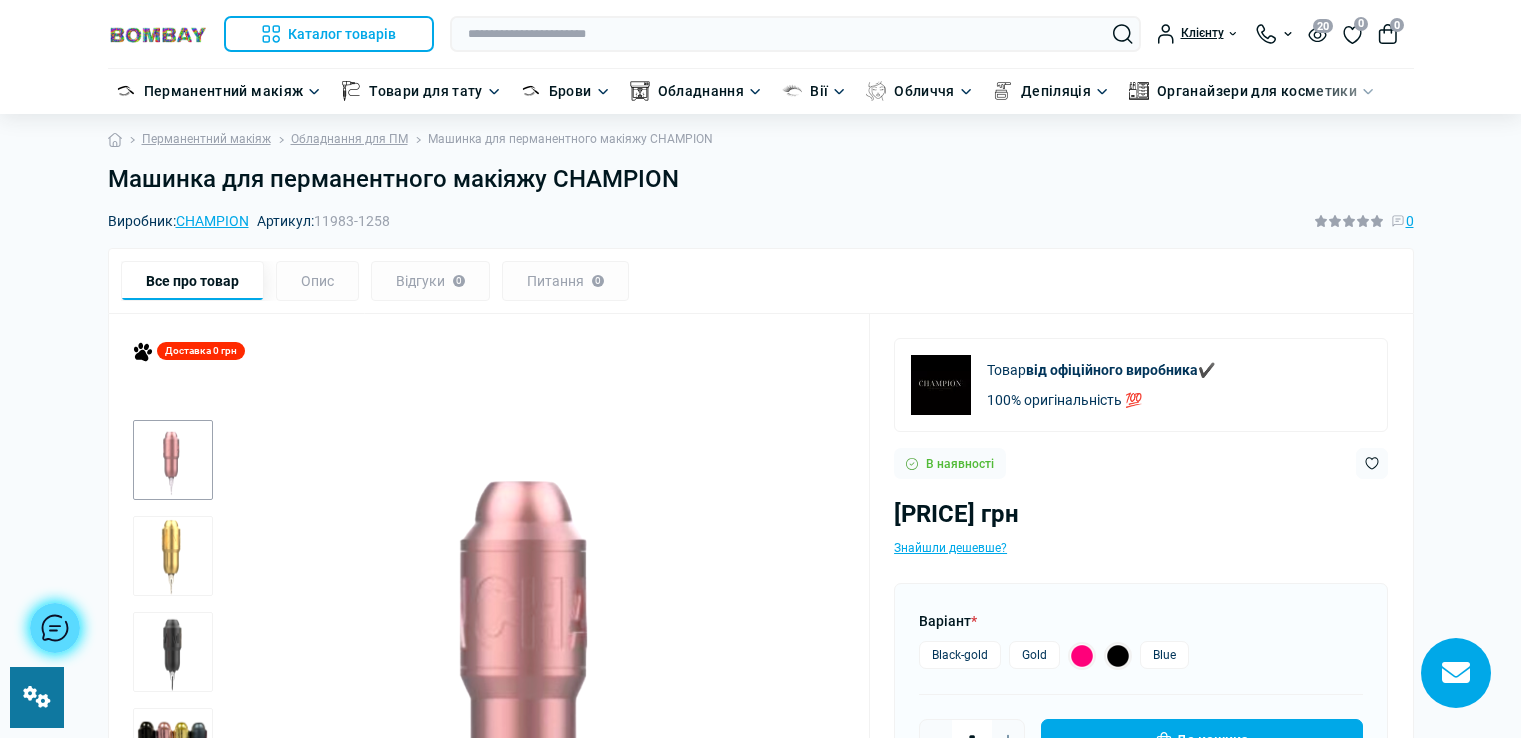 scroll, scrollTop: 0, scrollLeft: 0, axis: both 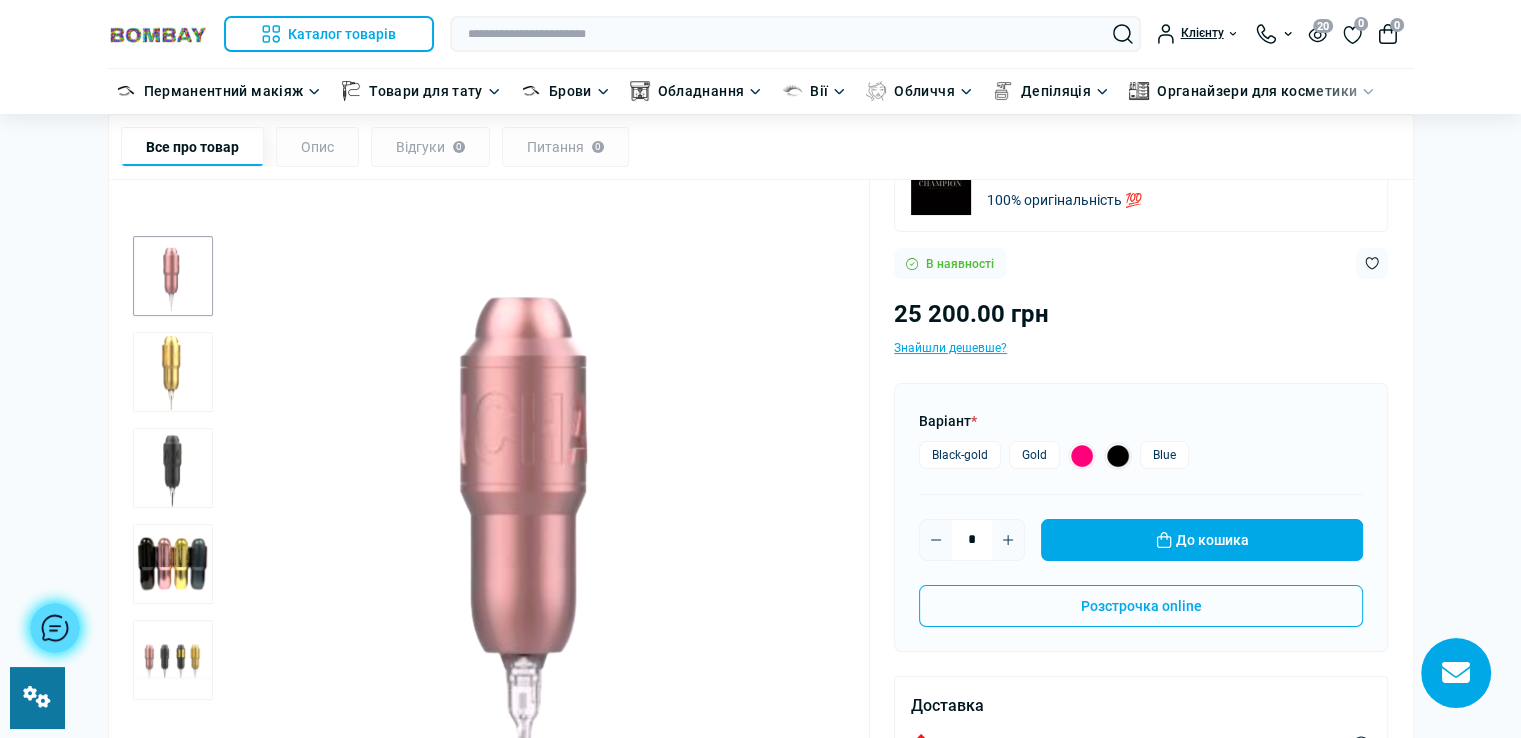click at bounding box center (173, 372) 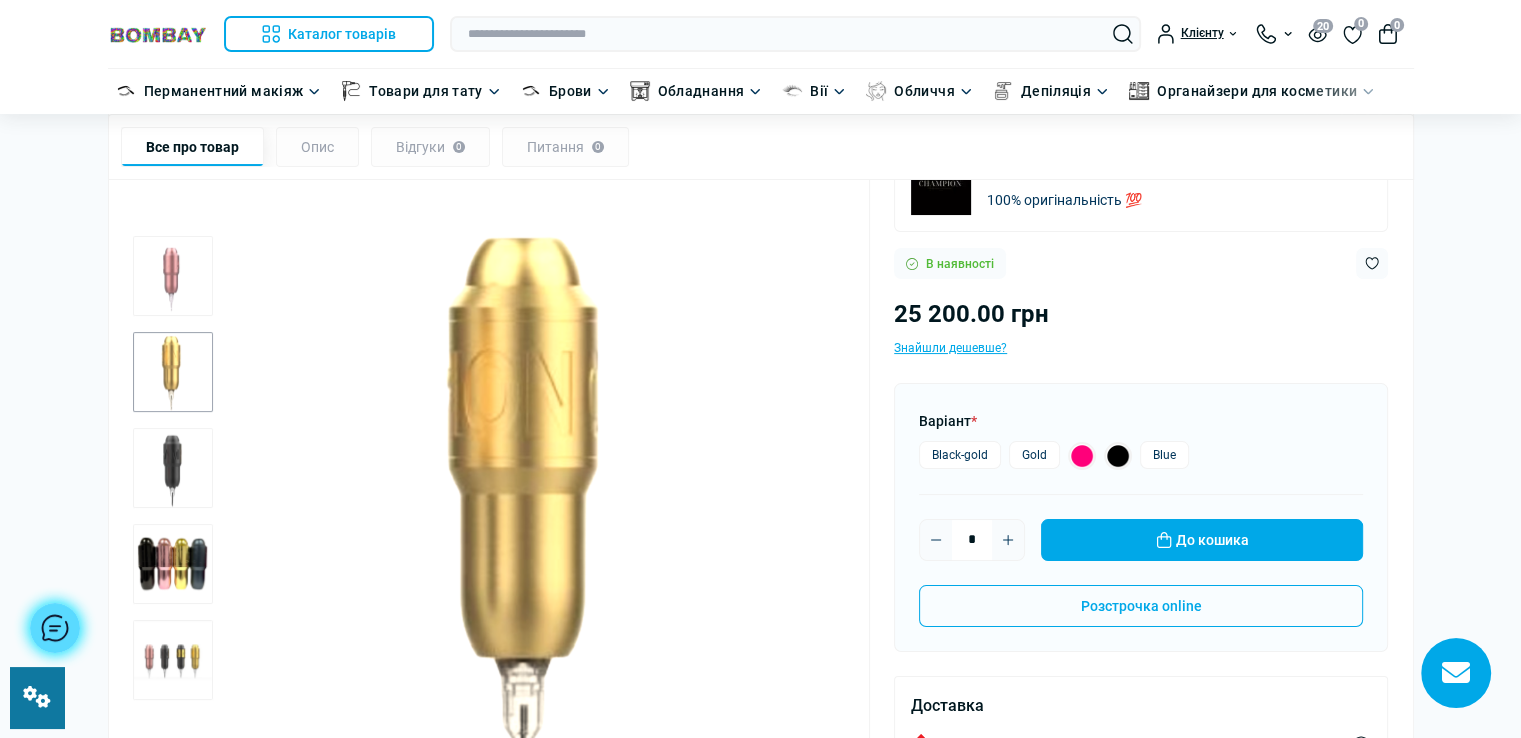 scroll, scrollTop: 200, scrollLeft: 0, axis: vertical 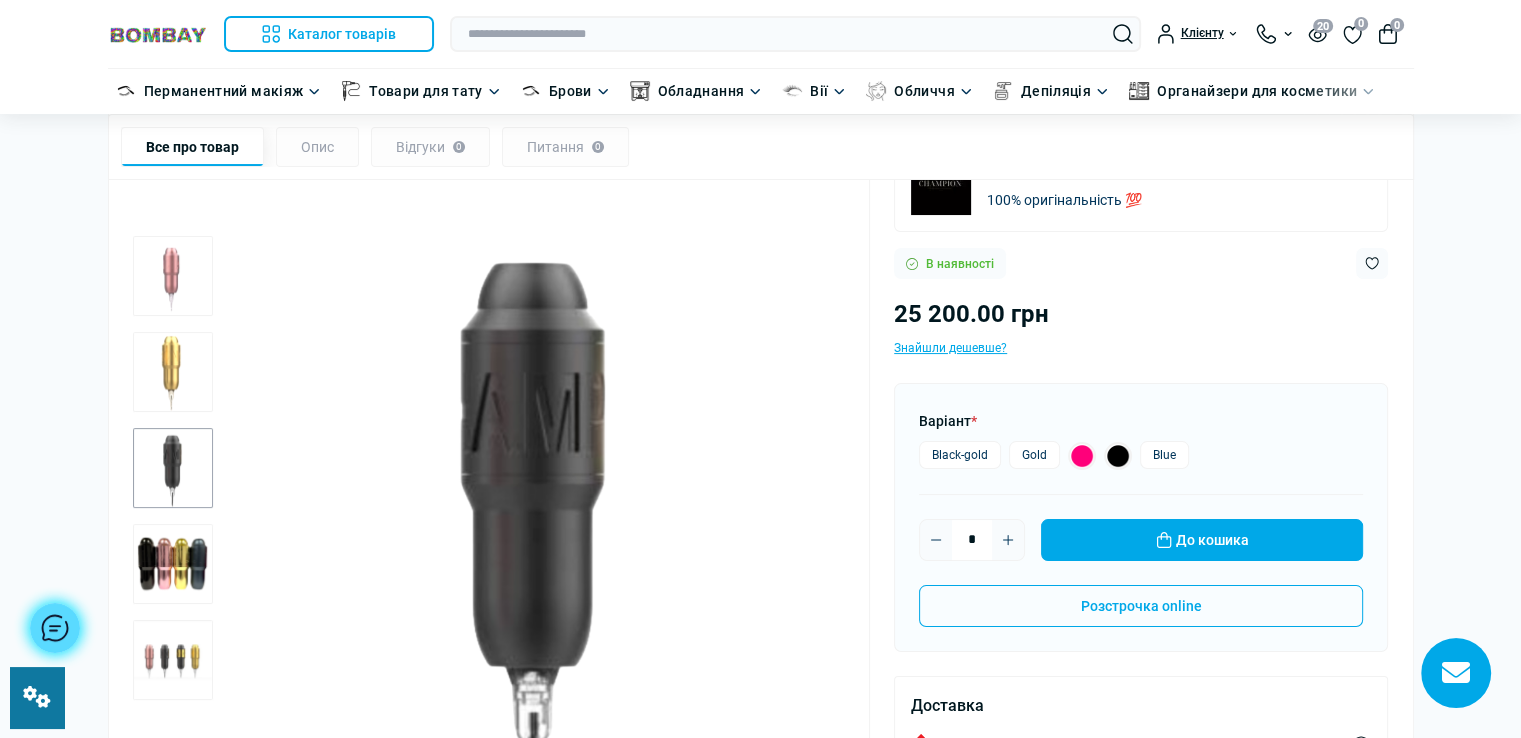 click at bounding box center (173, 564) 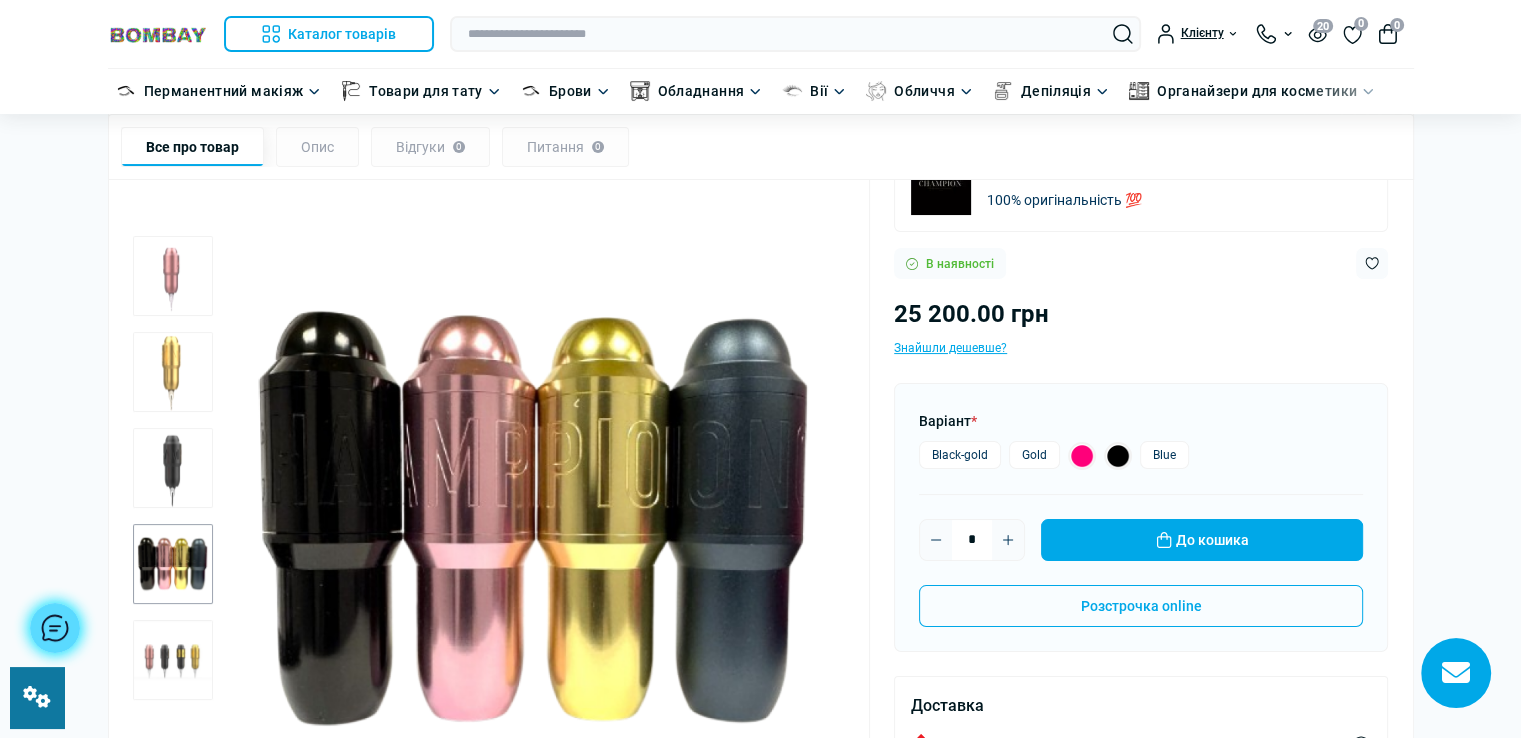click at bounding box center [173, 660] 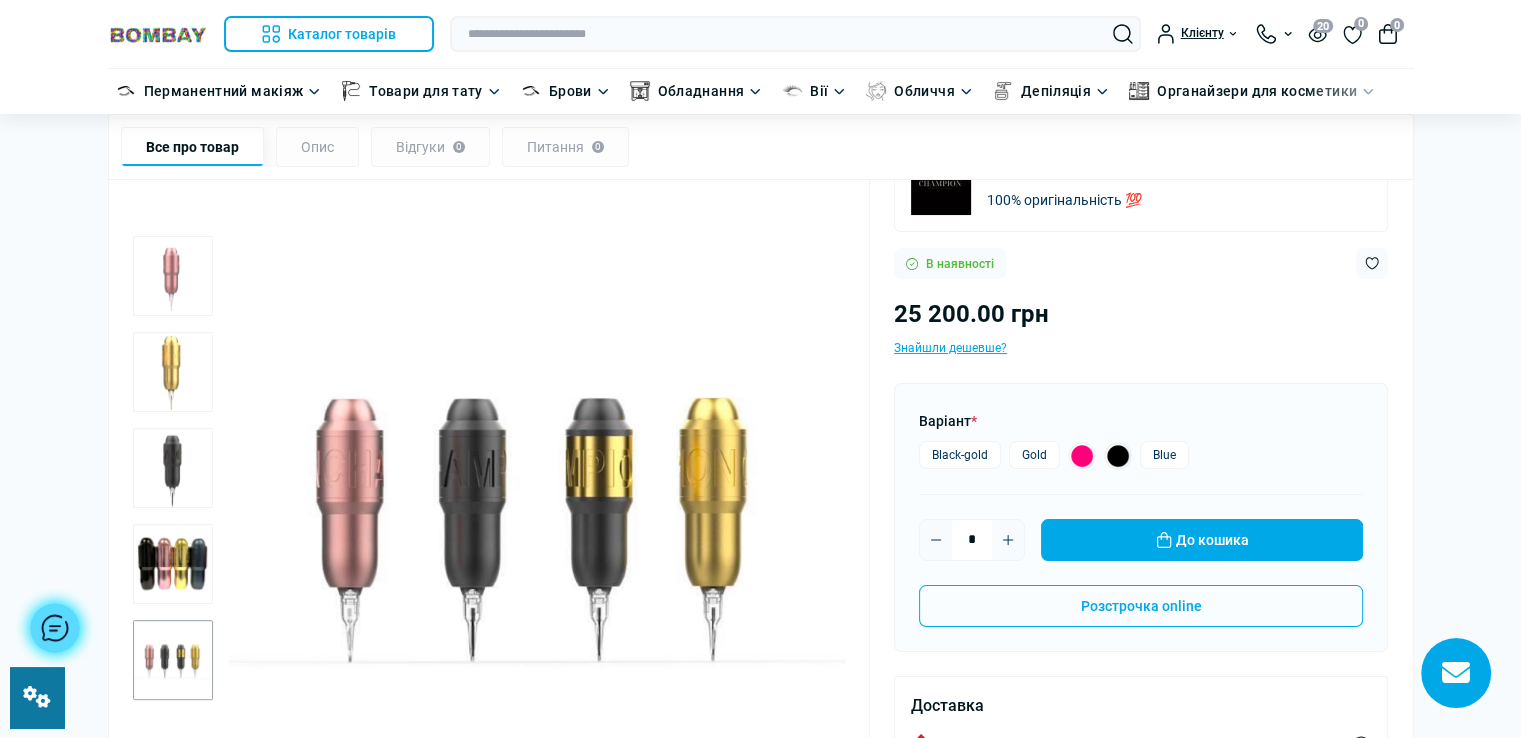click at bounding box center [173, 564] 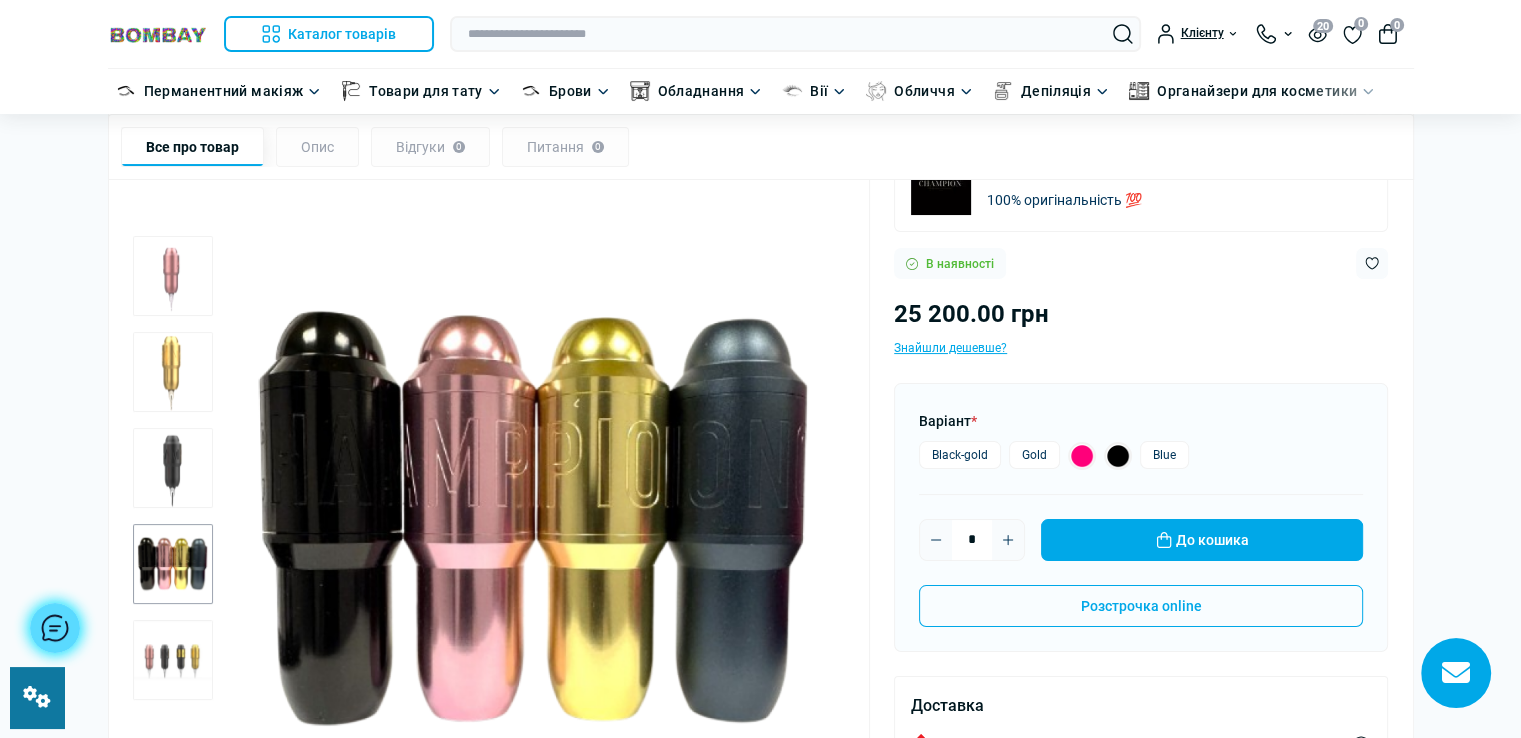 click at bounding box center (173, 660) 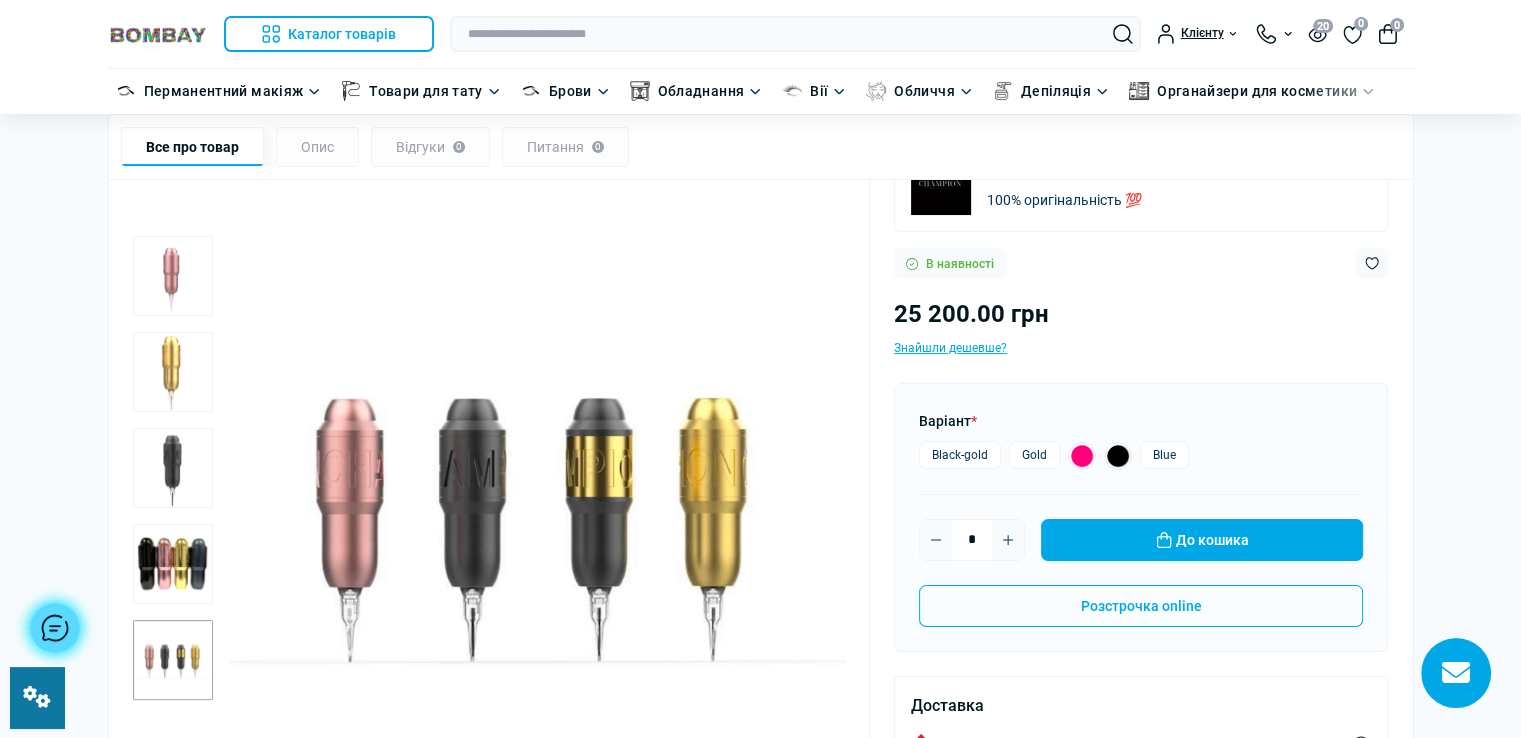 click at bounding box center (173, 276) 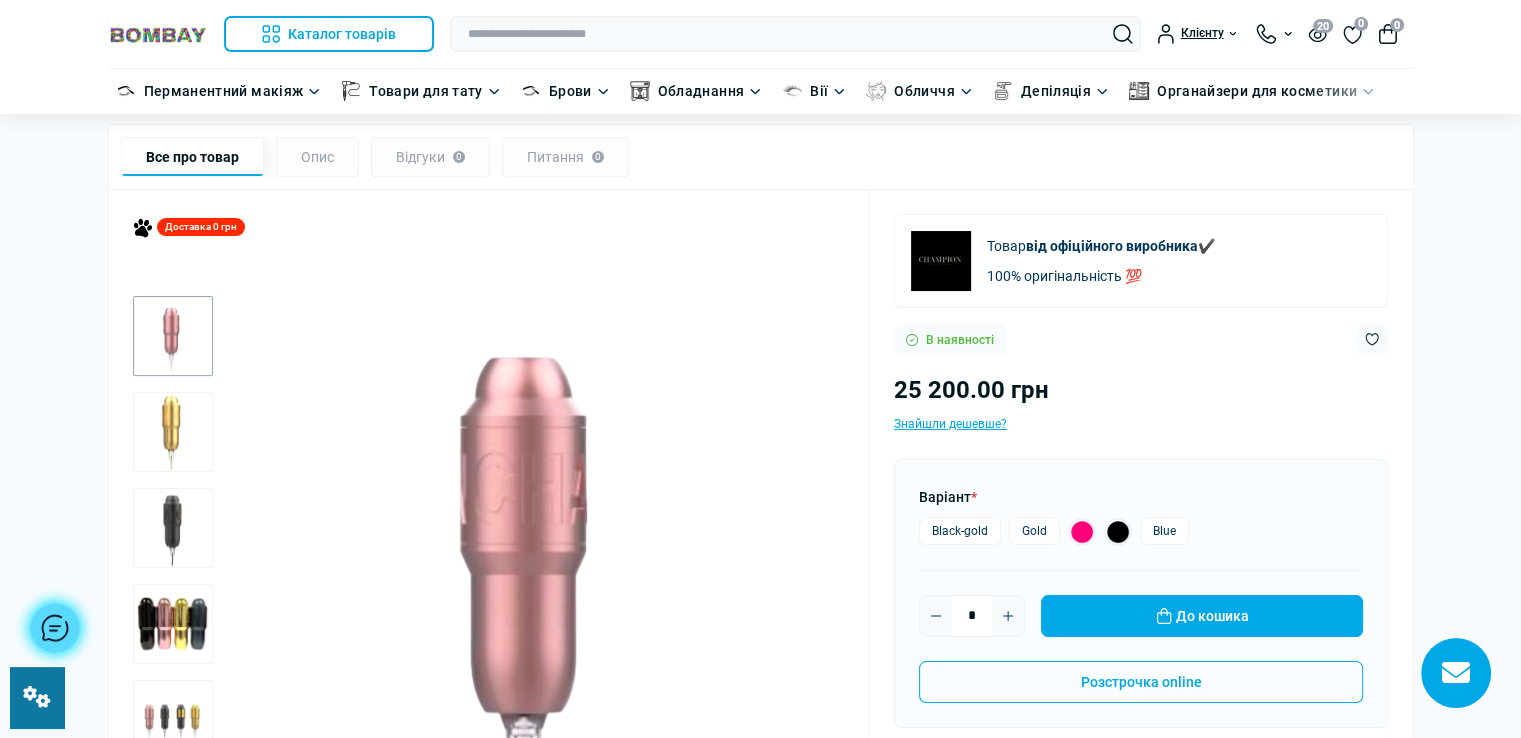 scroll, scrollTop: 0, scrollLeft: 0, axis: both 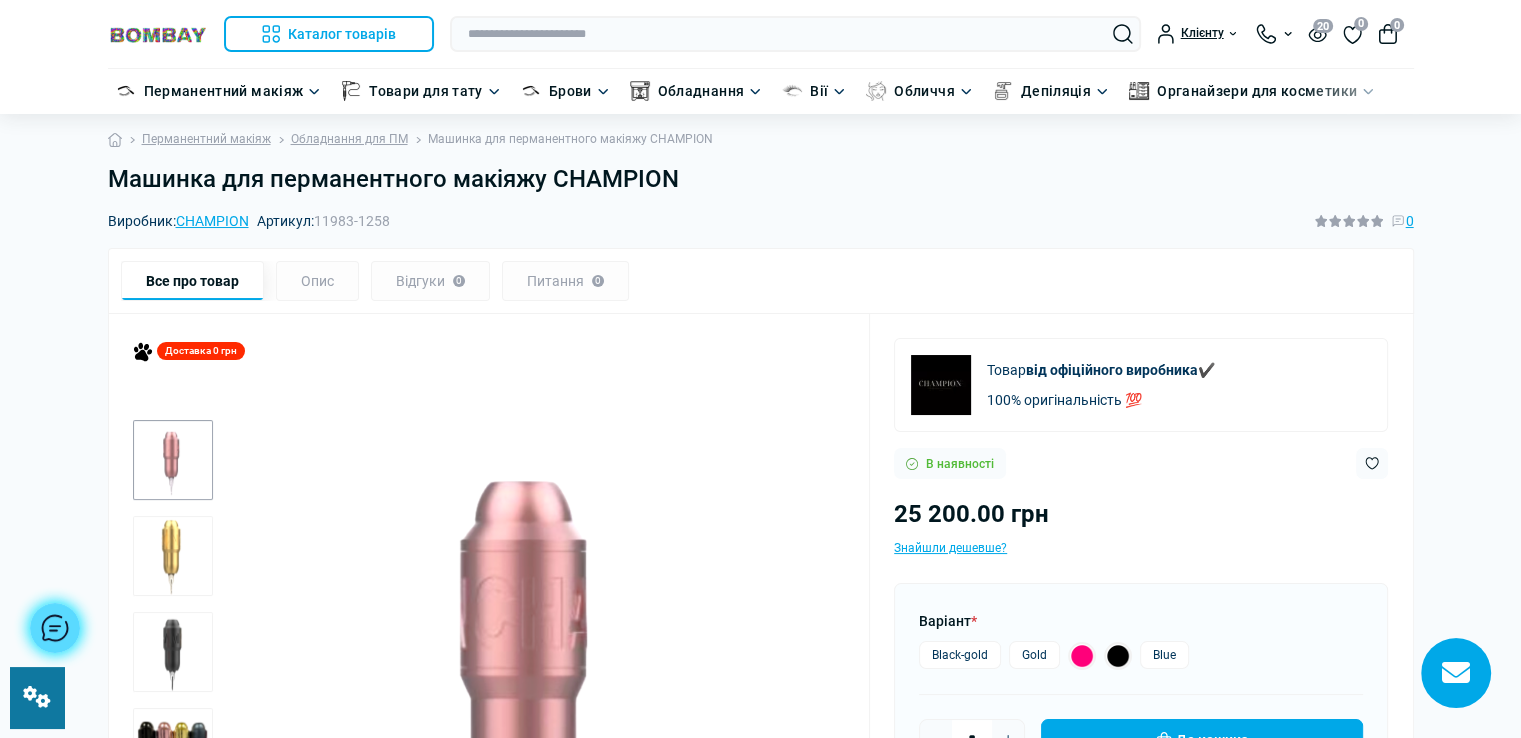 click at bounding box center (173, 556) 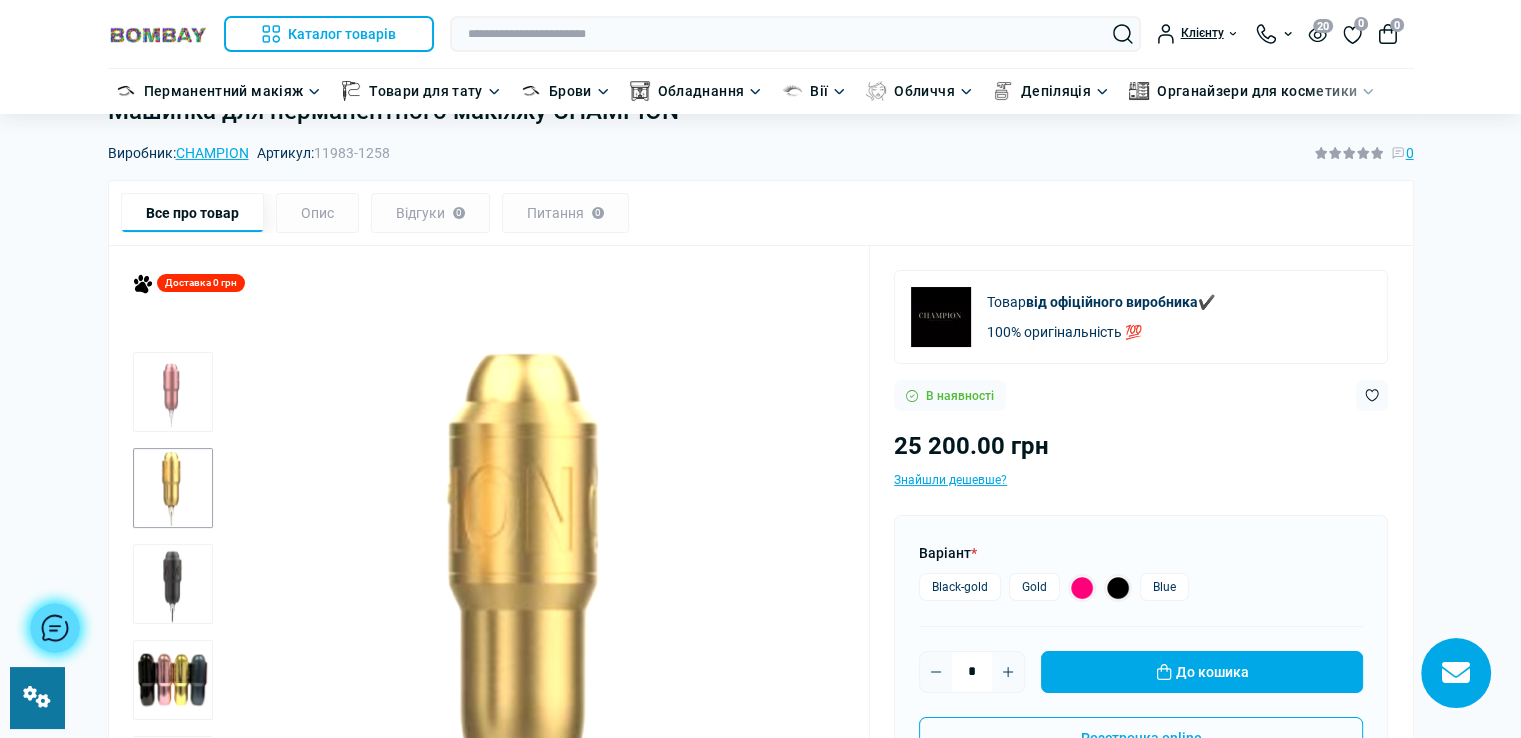 scroll, scrollTop: 200, scrollLeft: 0, axis: vertical 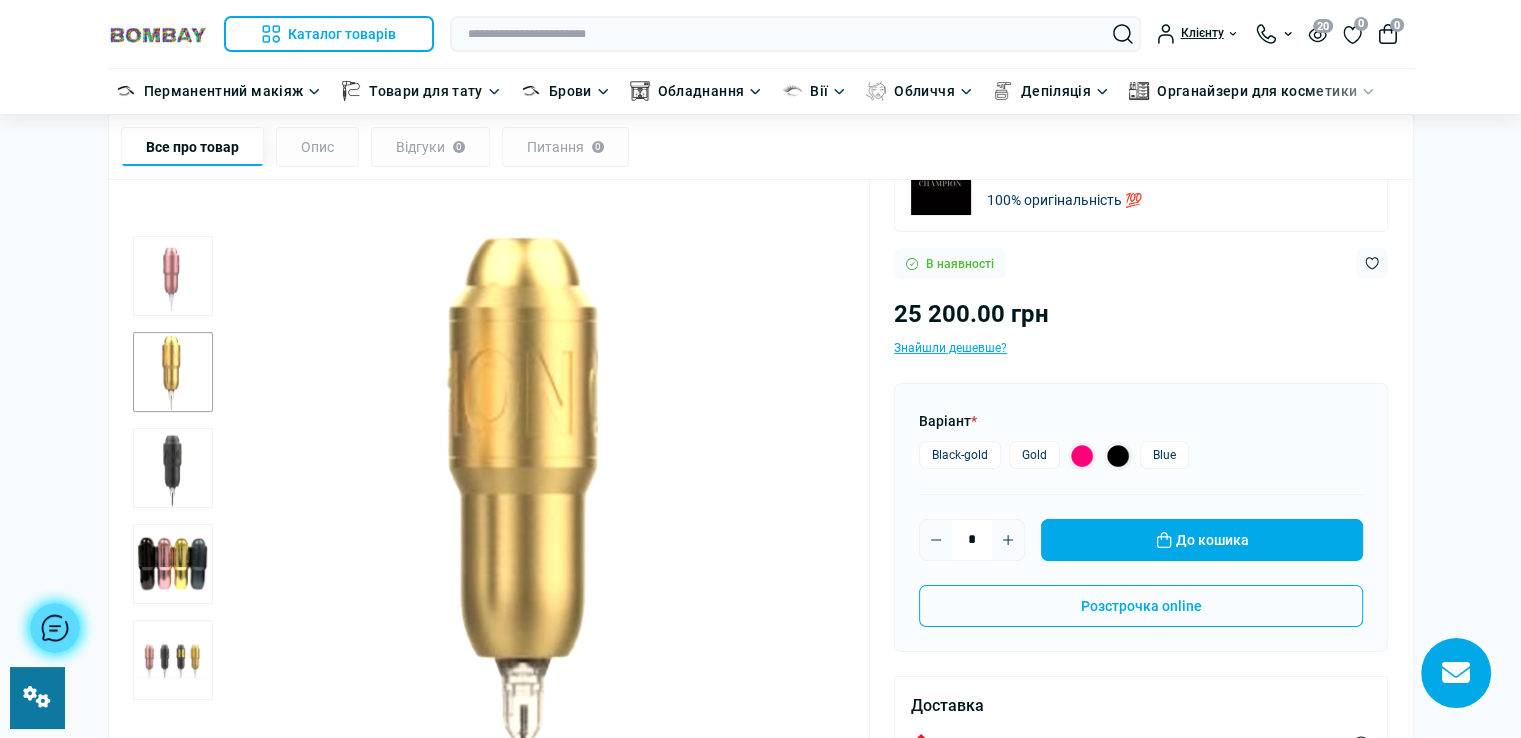 click at bounding box center [173, 468] 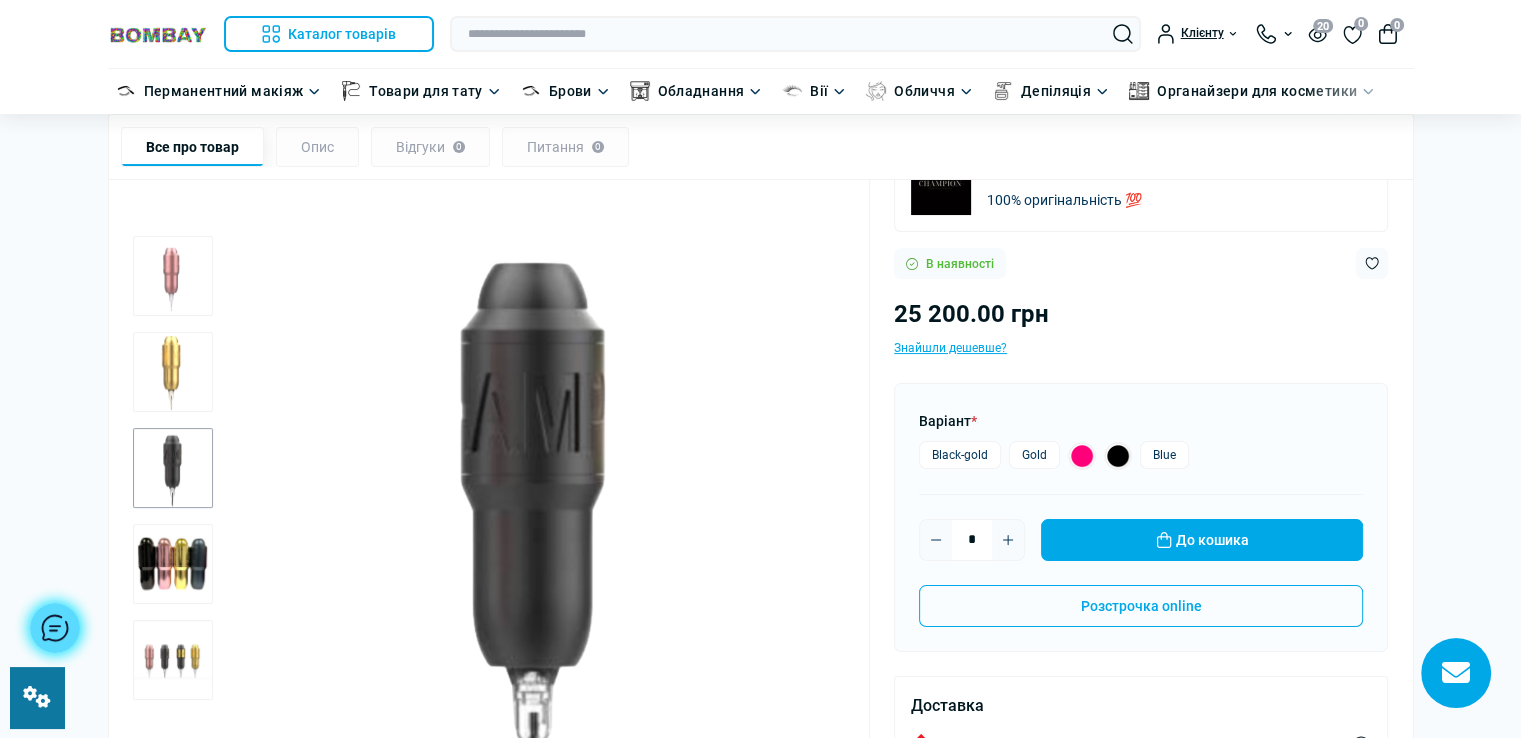click at bounding box center (173, 564) 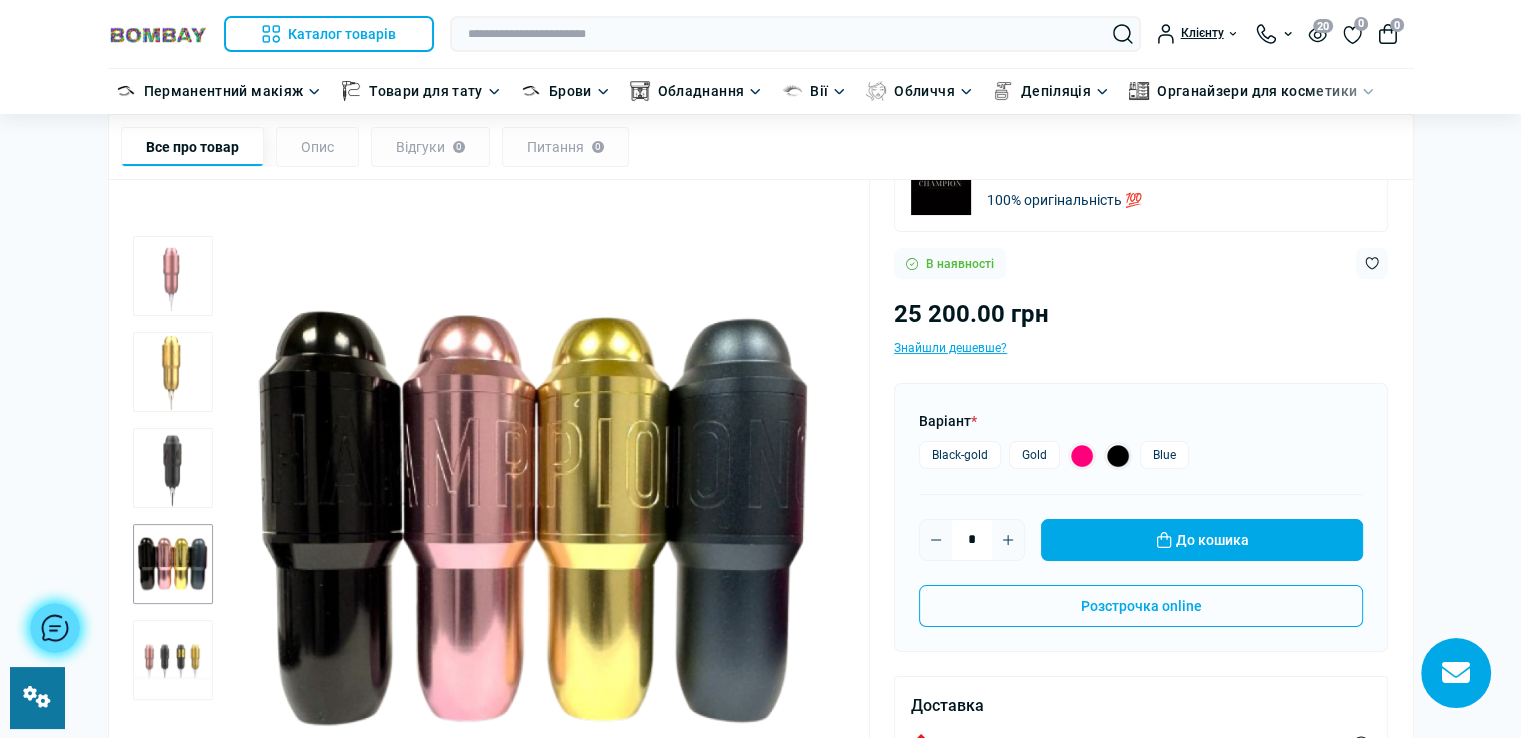 click at bounding box center [173, 660] 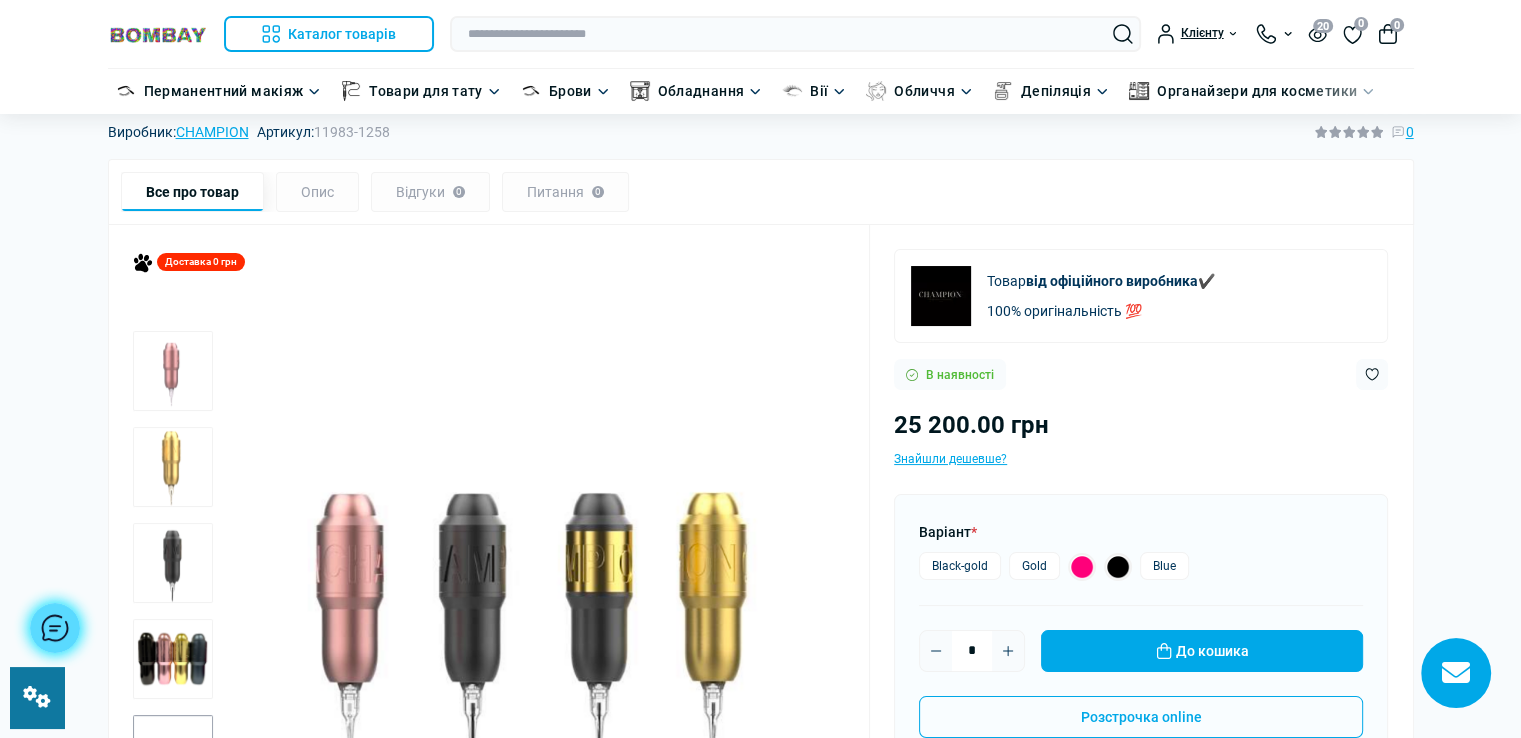 scroll, scrollTop: 0, scrollLeft: 0, axis: both 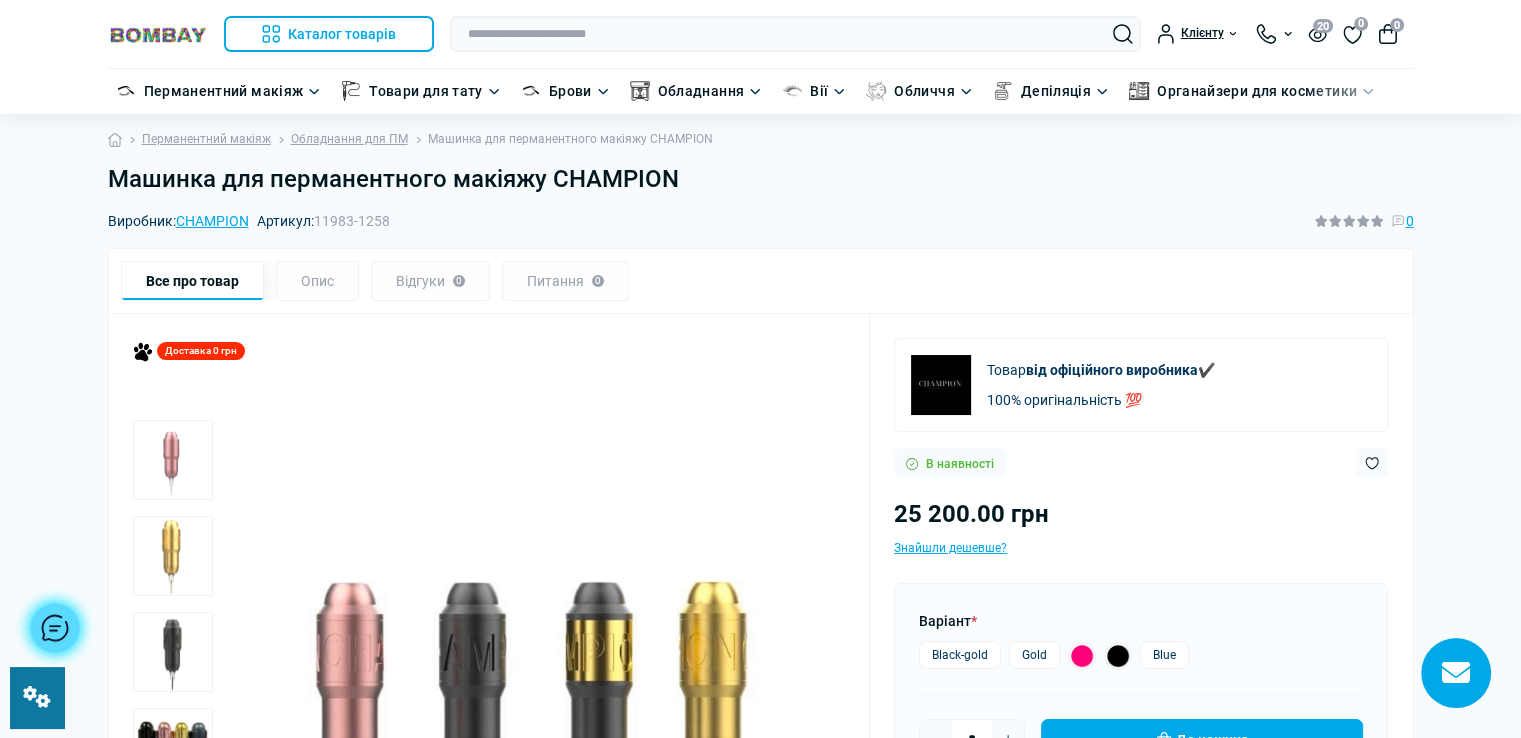 click on "Машинка для перманентного макіяжу CHAMPION" at bounding box center [761, 179] 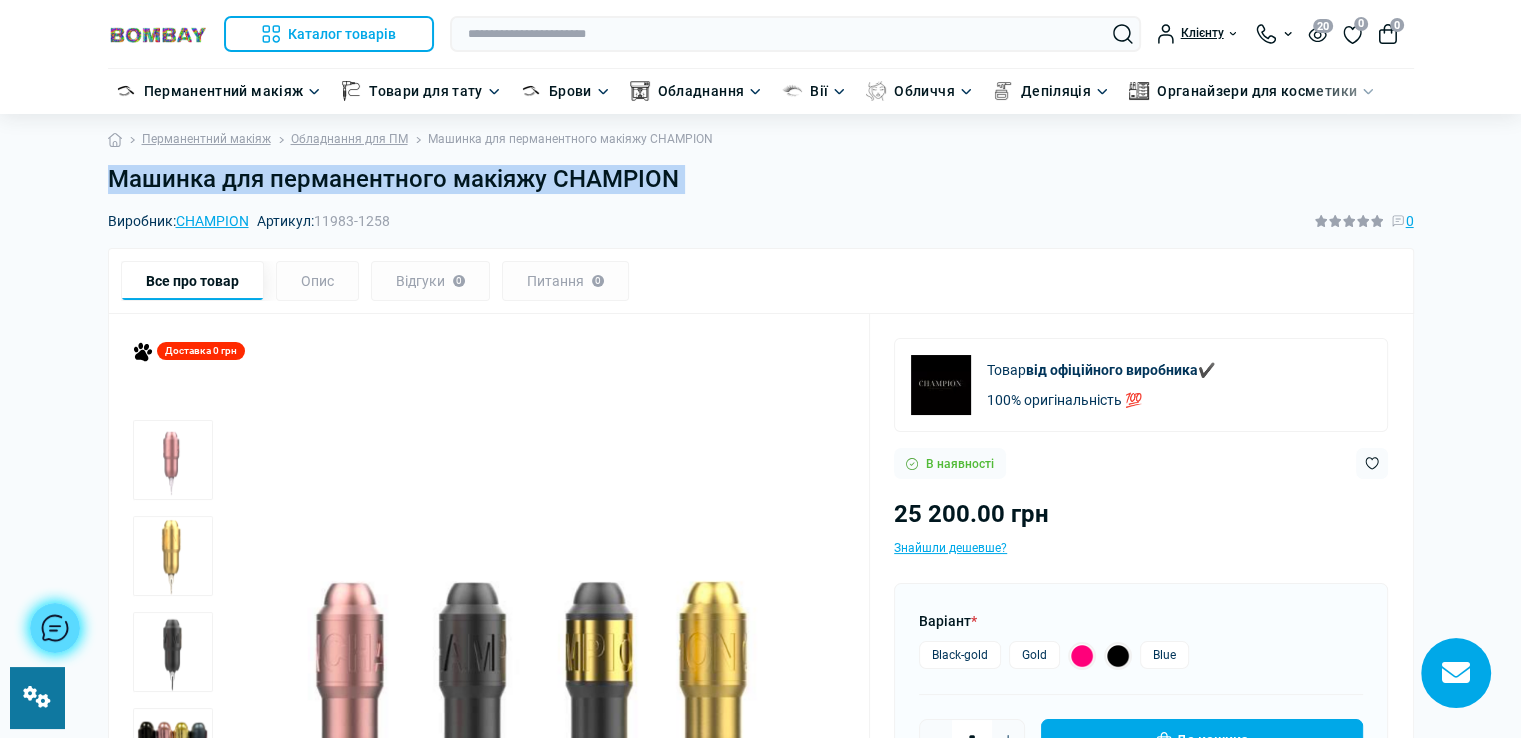 click on "Машинка для перманентного макіяжу CHAMPION" at bounding box center (761, 179) 